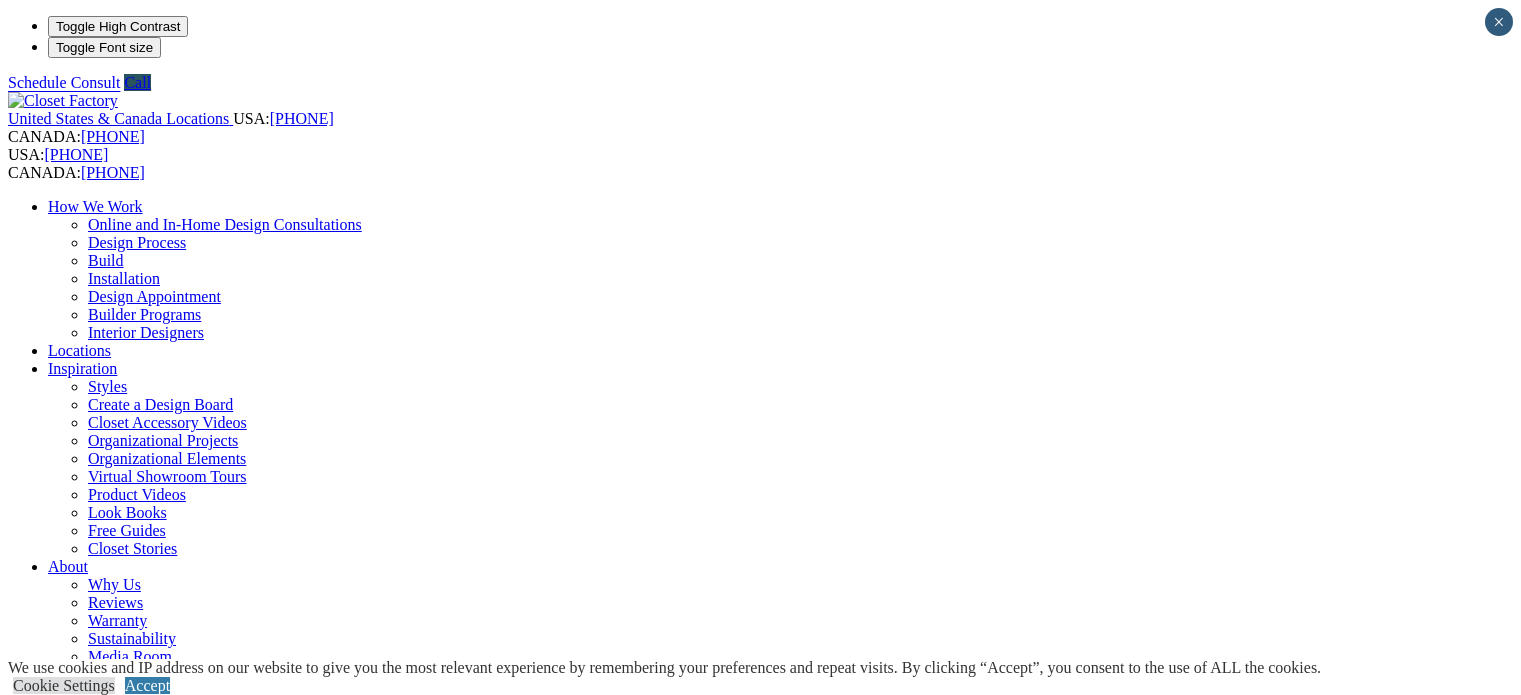 scroll, scrollTop: 0, scrollLeft: 0, axis: both 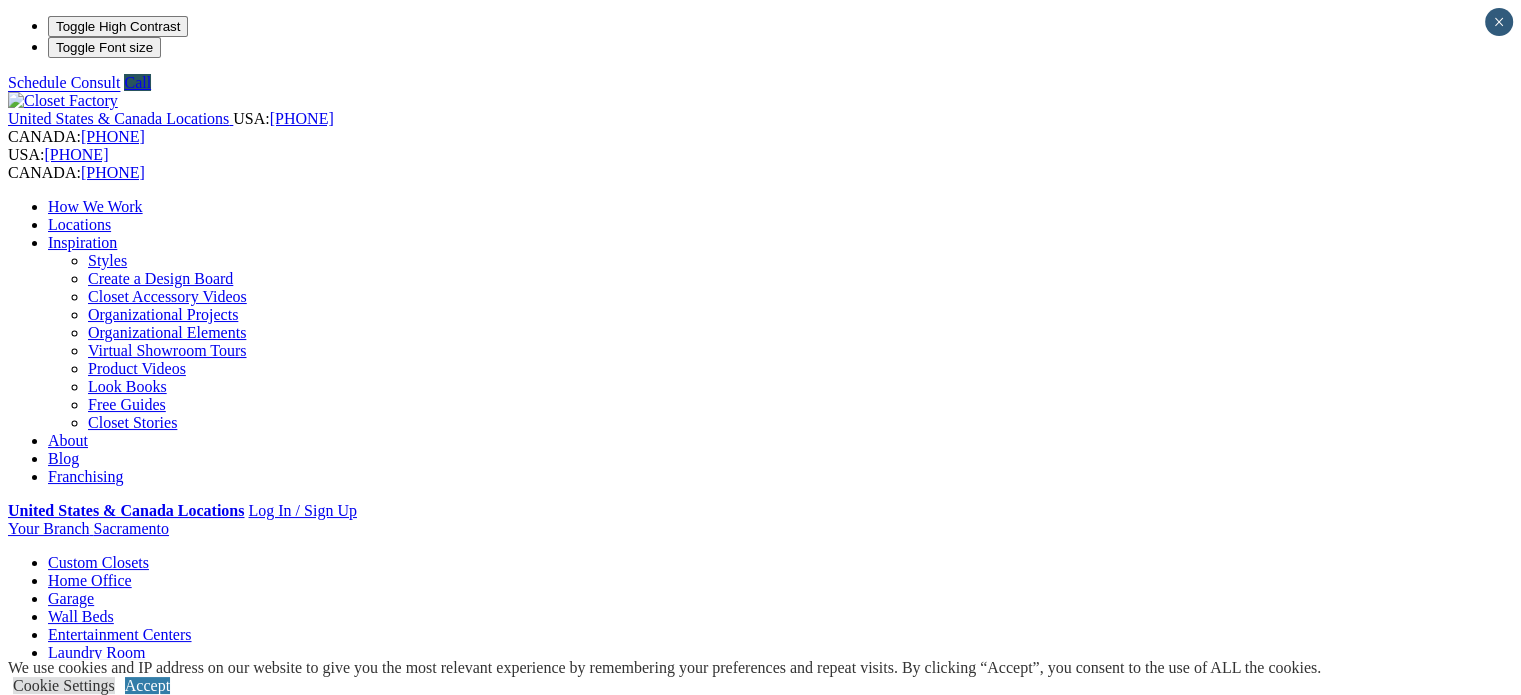 click on "Wine & Pantry" at bounding box center [136, 814] 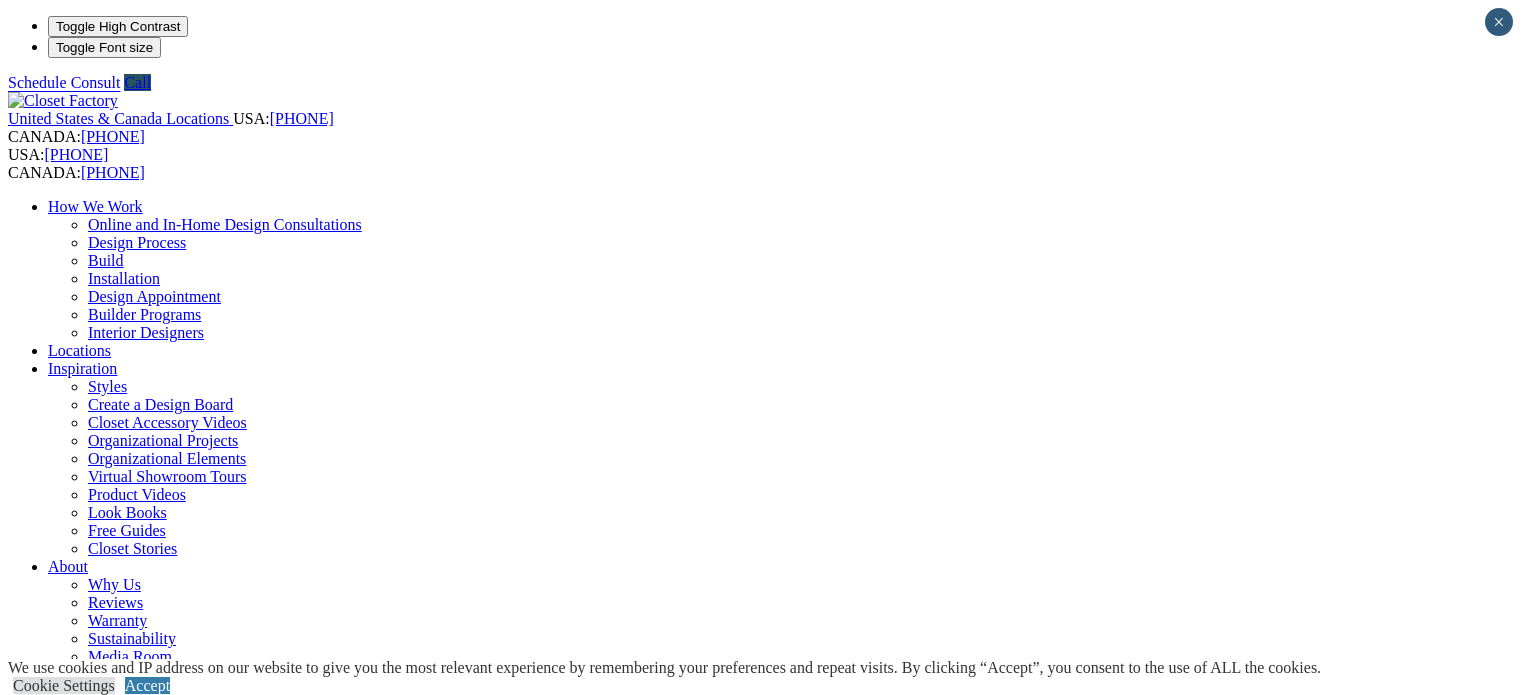 scroll, scrollTop: 0, scrollLeft: 0, axis: both 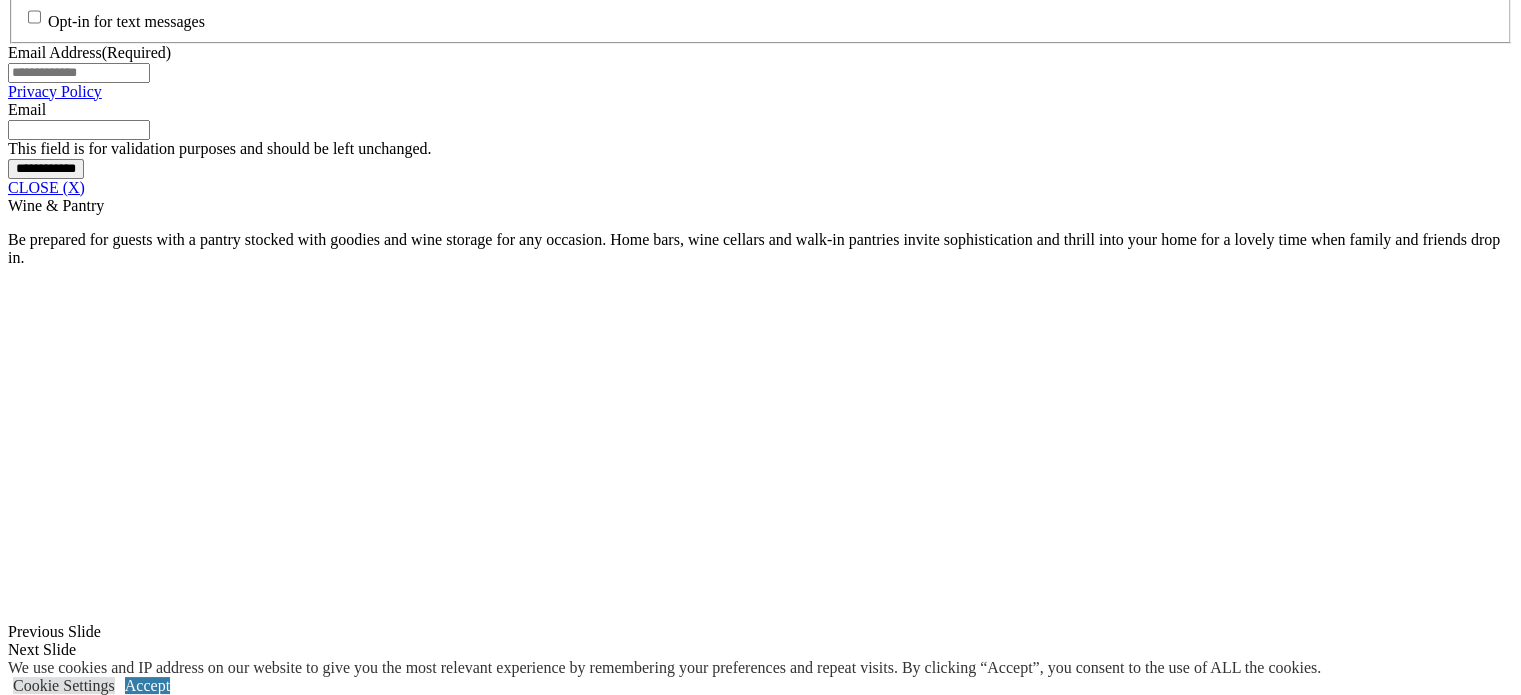 click on "CLOSE (X)" at bounding box center [46, 187] 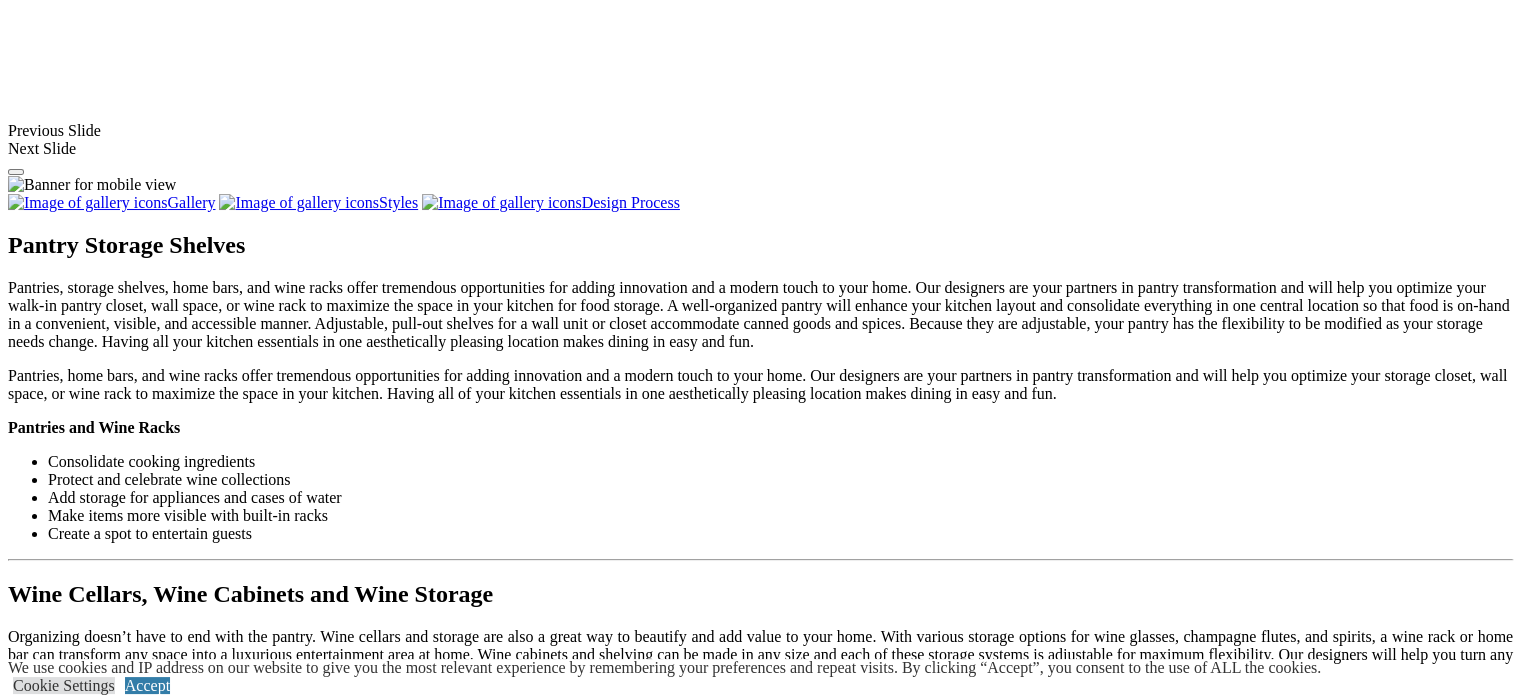 click at bounding box center [98, 1061] 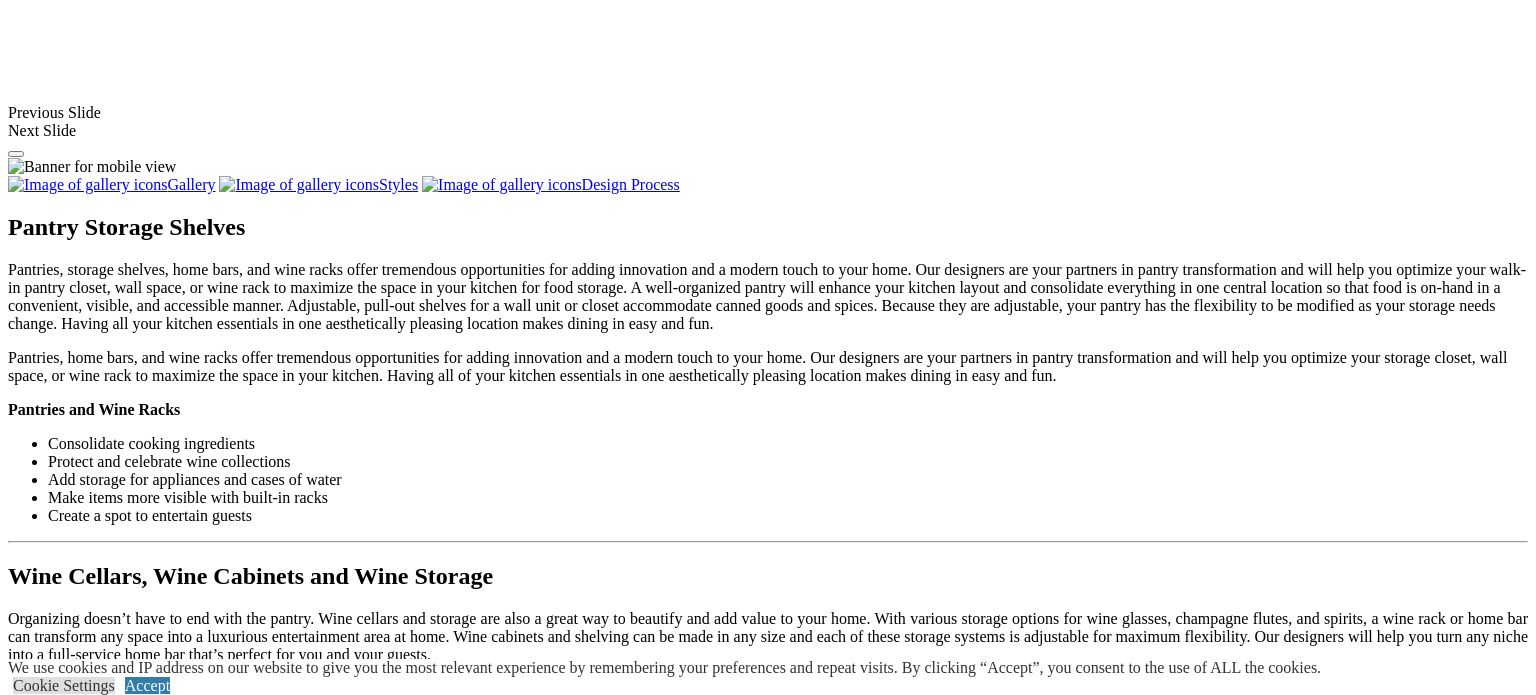 click at bounding box center (8, 38038) 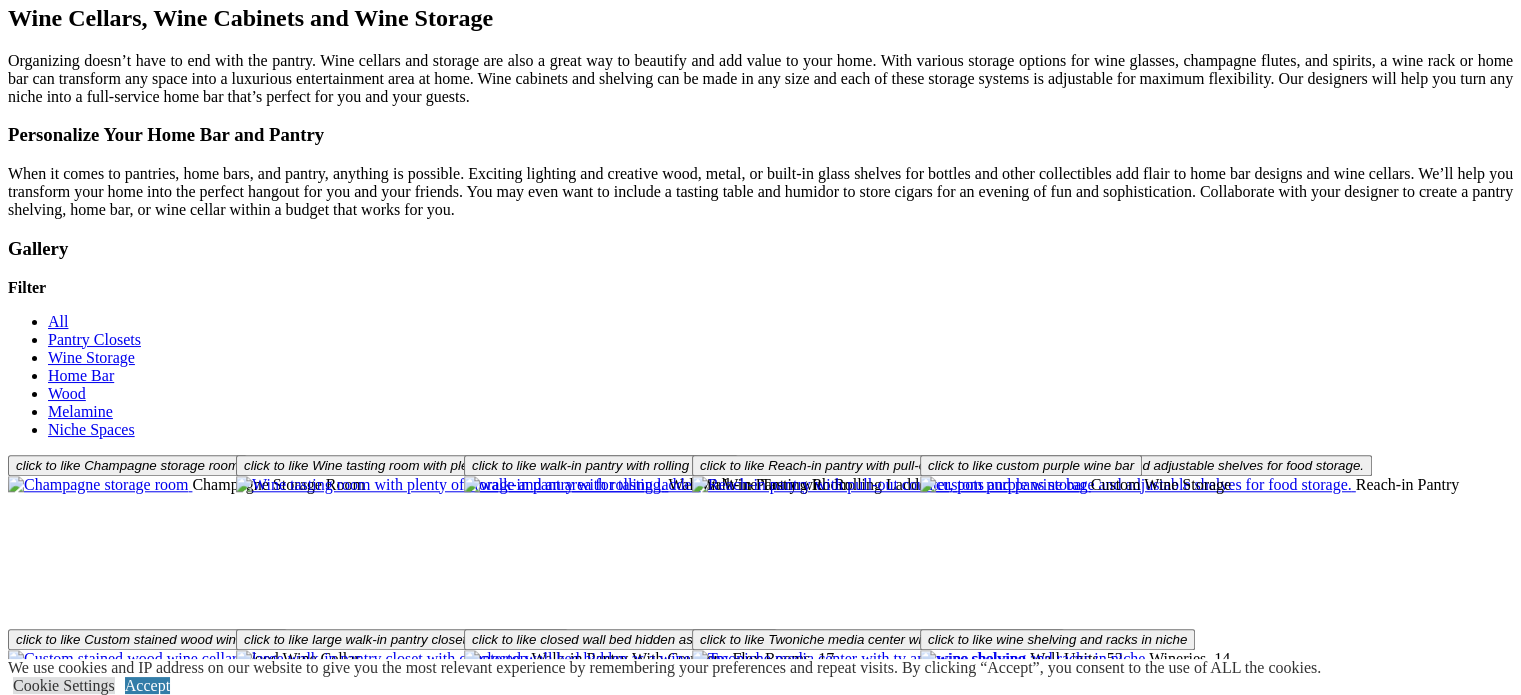 click on "Home Office" at bounding box center (90, -1122) 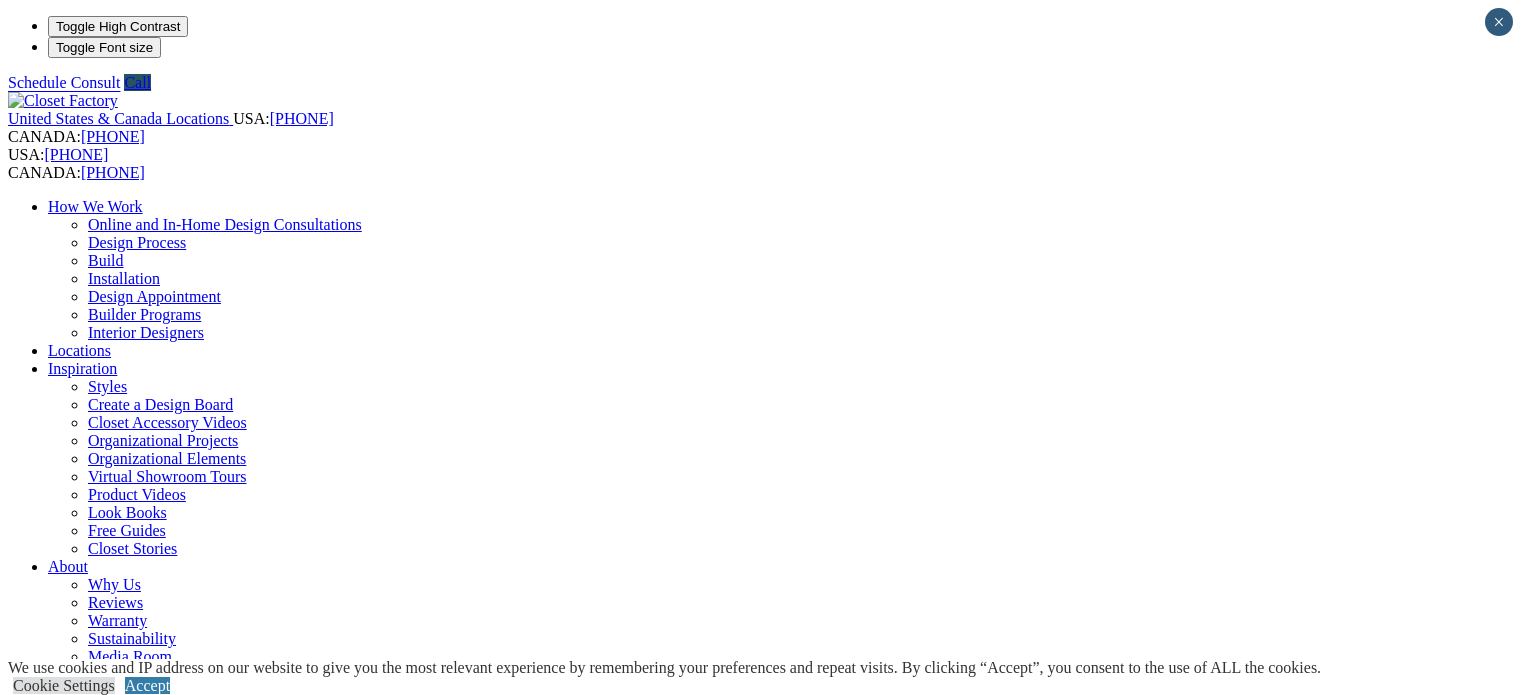 scroll, scrollTop: 0, scrollLeft: 0, axis: both 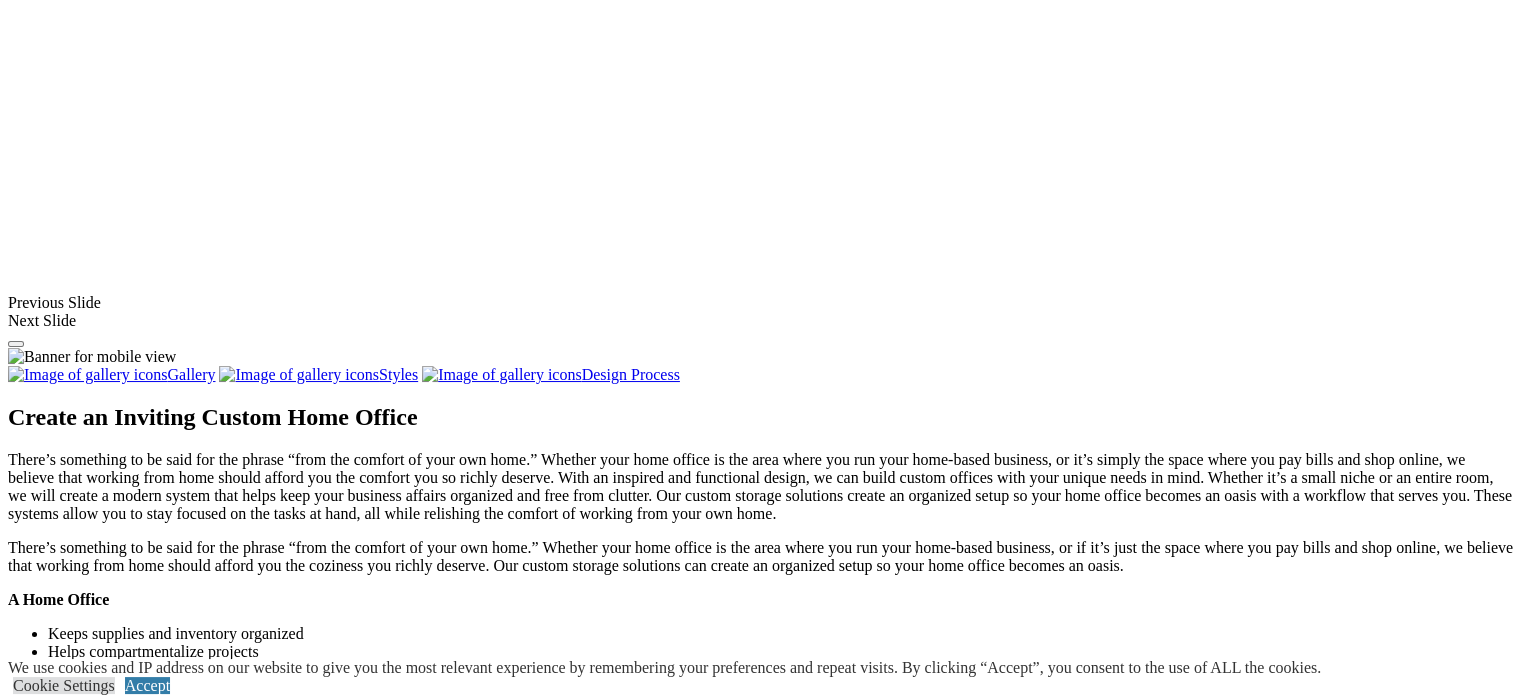 click at bounding box center (74, 1269) 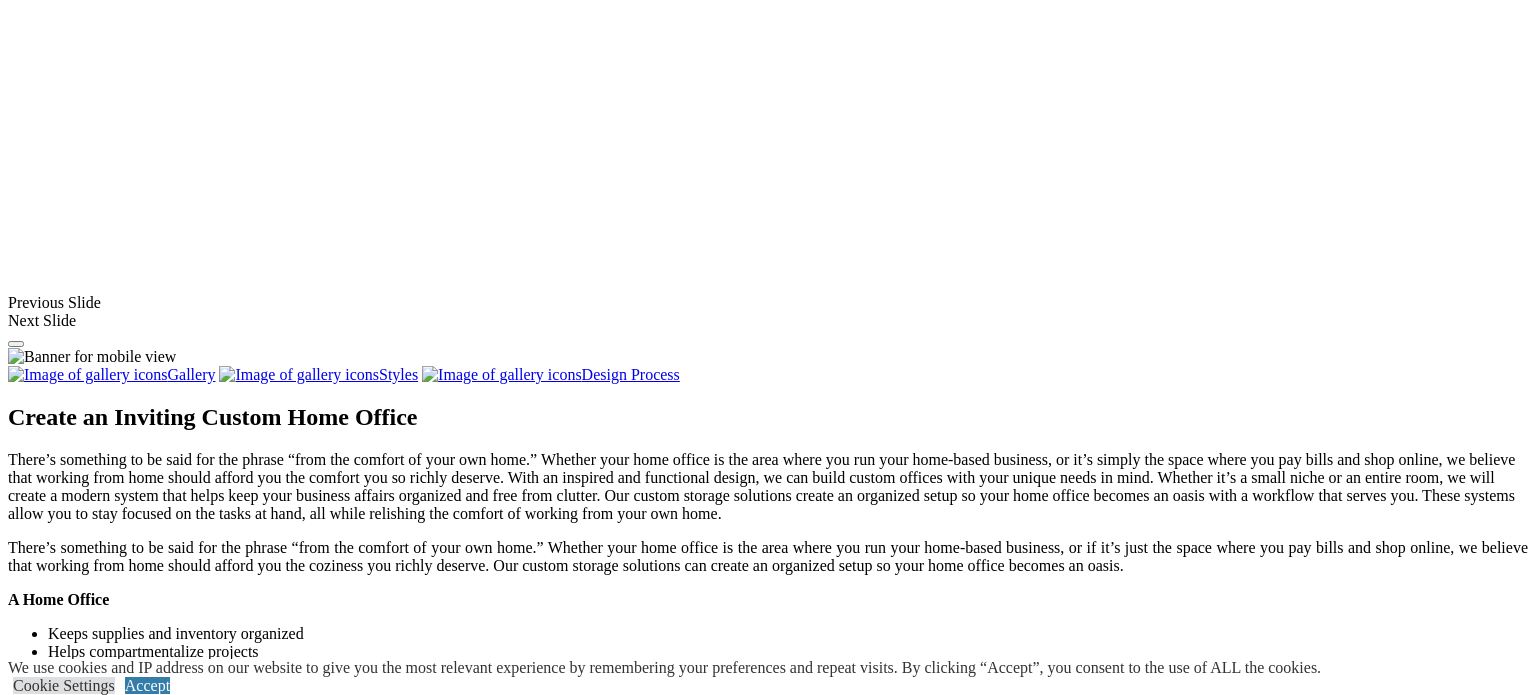 click at bounding box center [8, 36471] 